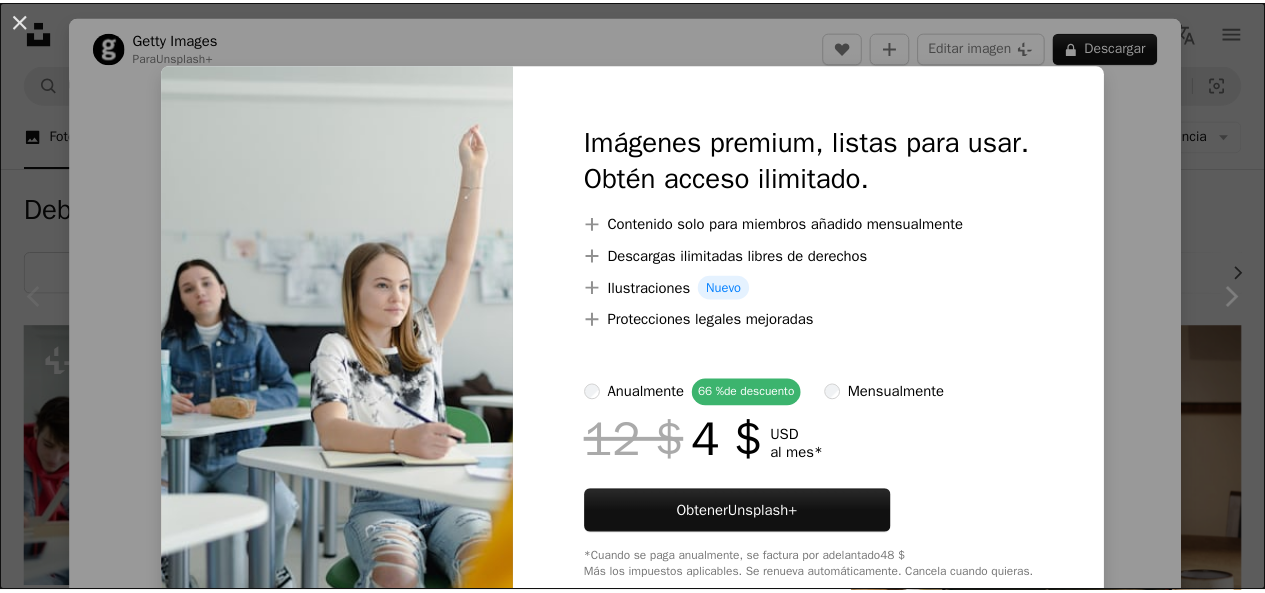 scroll, scrollTop: 200, scrollLeft: 0, axis: vertical 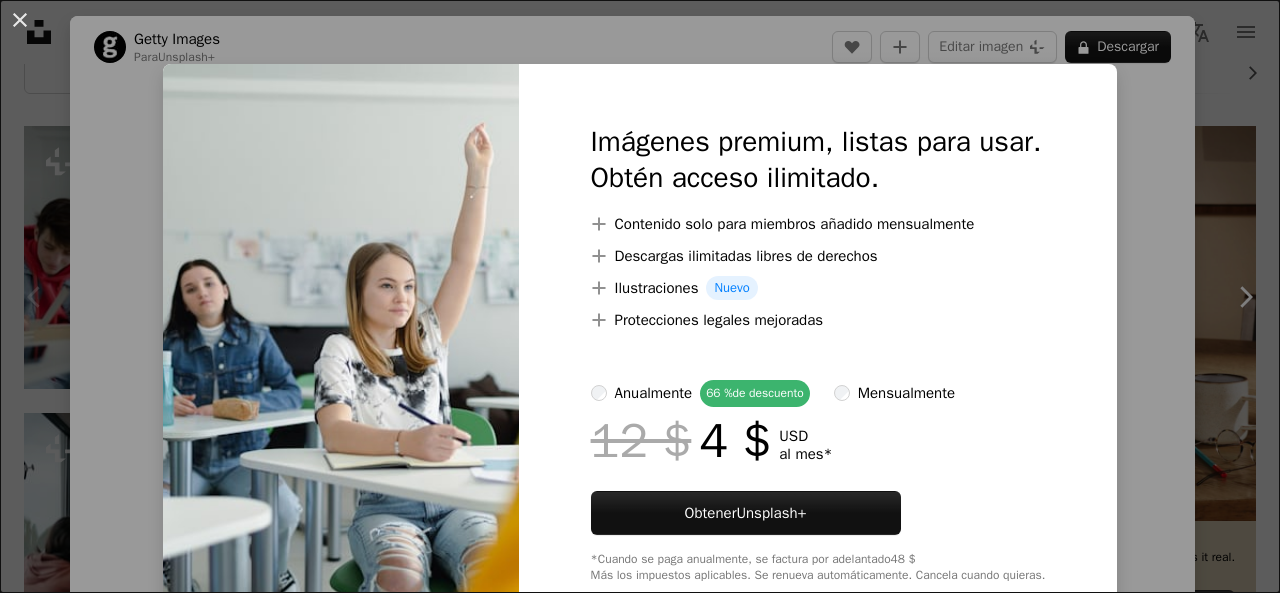 click on "An X shape Imágenes premium, listas para usar. Obtén acceso ilimitado. A plus sign Contenido solo para miembros añadido mensualmente A plus sign Descargas ilimitadas libres de derechos A plus sign Ilustraciones  Nuevo A plus sign Protecciones legales mejoradas anualmente 66 %  de descuento mensualmente 12 $   4 $ USD al mes * Obtener  Unsplash+ *Cuando se paga anualmente, se factura por adelantado  48 $ Más los impuestos aplicables. Se renueva automáticamente. Cancela cuando quieras." at bounding box center [640, 296] 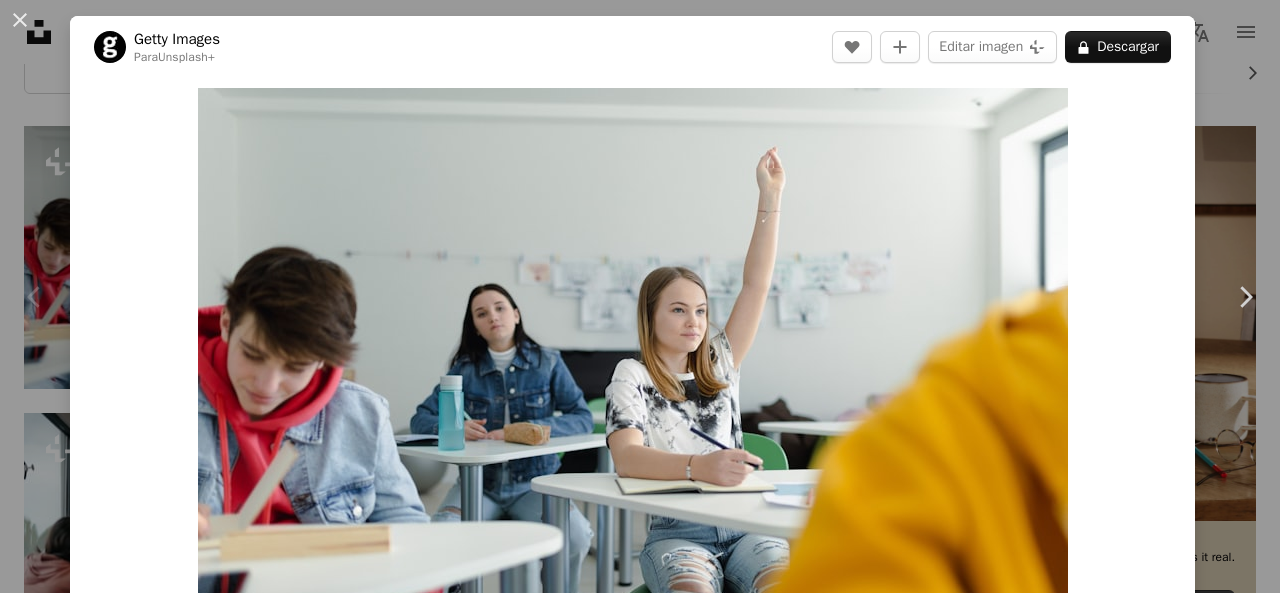 click on "An X shape Chevron left Chevron right Getty Images Para 		 Unsplash+ A heart A plus sign Editar imagen   Plus sign for Unsplash+ A lock 		 Descargar Zoom in A forward-right arrow Compartir More Actions Calendar outlined Publicado el  13 de septiembre de 2022 Safety Con la  Licencia Unsplash+ gente educación fotografía aula estudiante aprendizaje niño estudiando Vuelta al cole colegiala escuchando adolescente sonriente escuela secundaria dentro sentada [COUNTRY] imagen en color adolescencia Cuatro personas Fondos De esta serie Chevron right Plus sign for Unsplash+ Plus sign for Unsplash+ Plus sign for Unsplash+ Plus sign for Unsplash+ Plus sign for Unsplash+ Plus sign for Unsplash+ Plus sign for Unsplash+ Plus sign for Unsplash+ Plus sign for Unsplash+ Imágenes relacionadas Plus sign for Unsplash+ A heart A plus sign Getty Images Para 		 Unsplash+ A lock 		 Descargar Plus sign for Unsplash+ A heart A plus sign Getty Images Para 		 Unsplash+ A lock 		 Descargar Plus sign for Unsplash+ A heart A plus sign [FIRST] [LAST]" at bounding box center (640, 296) 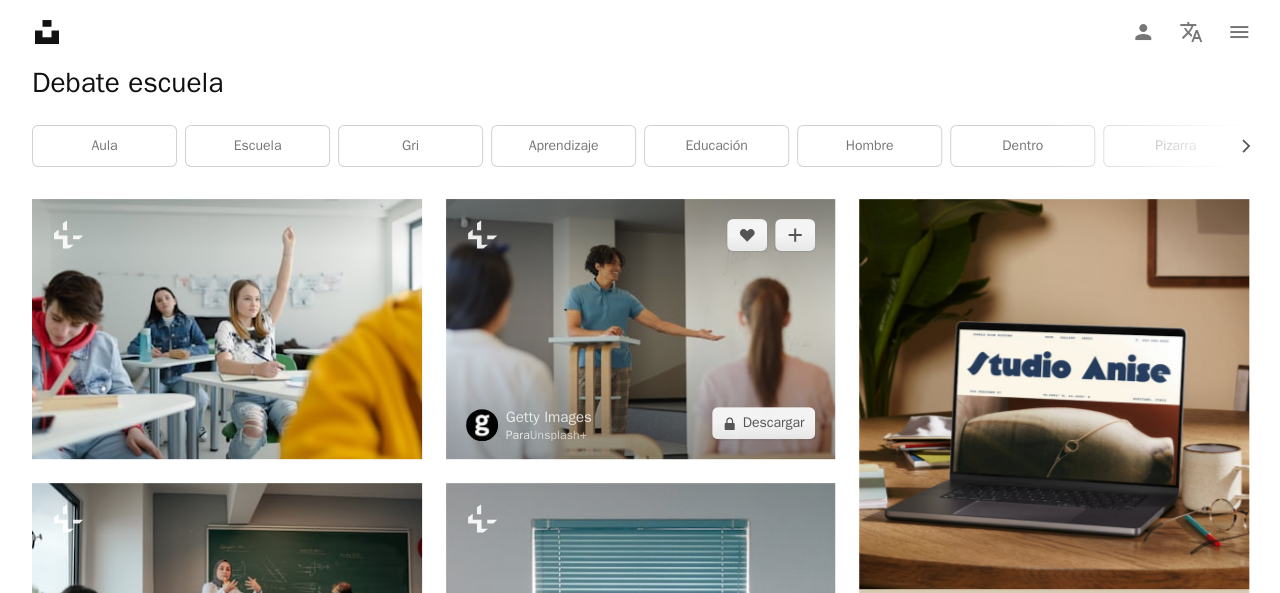 scroll, scrollTop: 0, scrollLeft: 0, axis: both 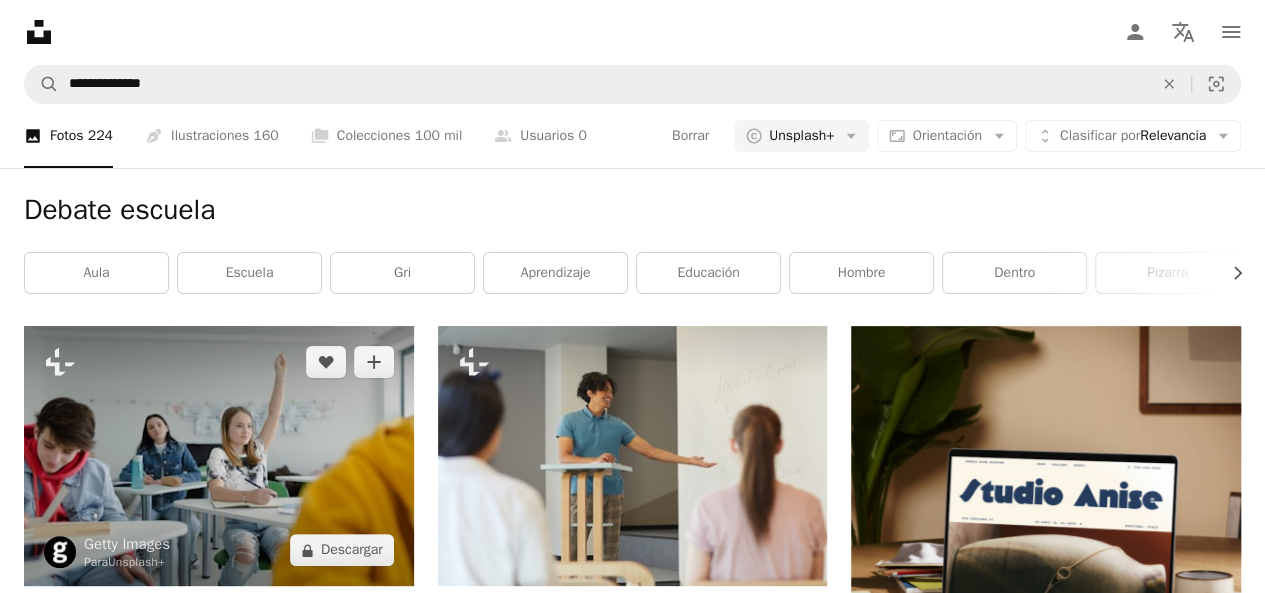 click at bounding box center [219, 456] 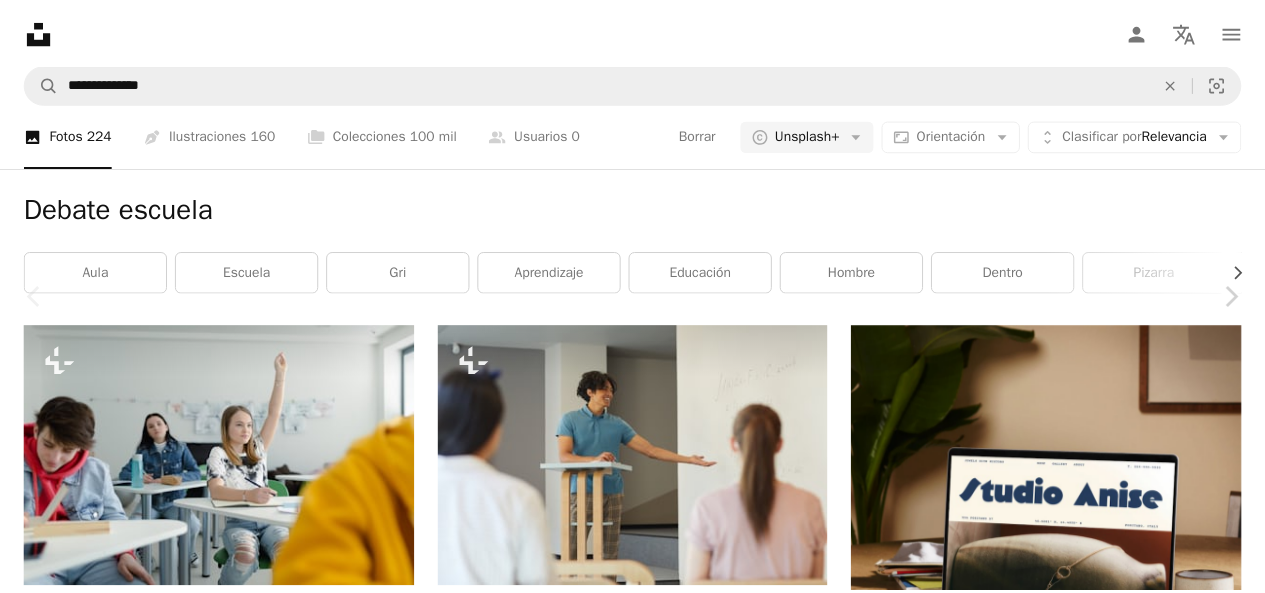 scroll, scrollTop: 0, scrollLeft: 0, axis: both 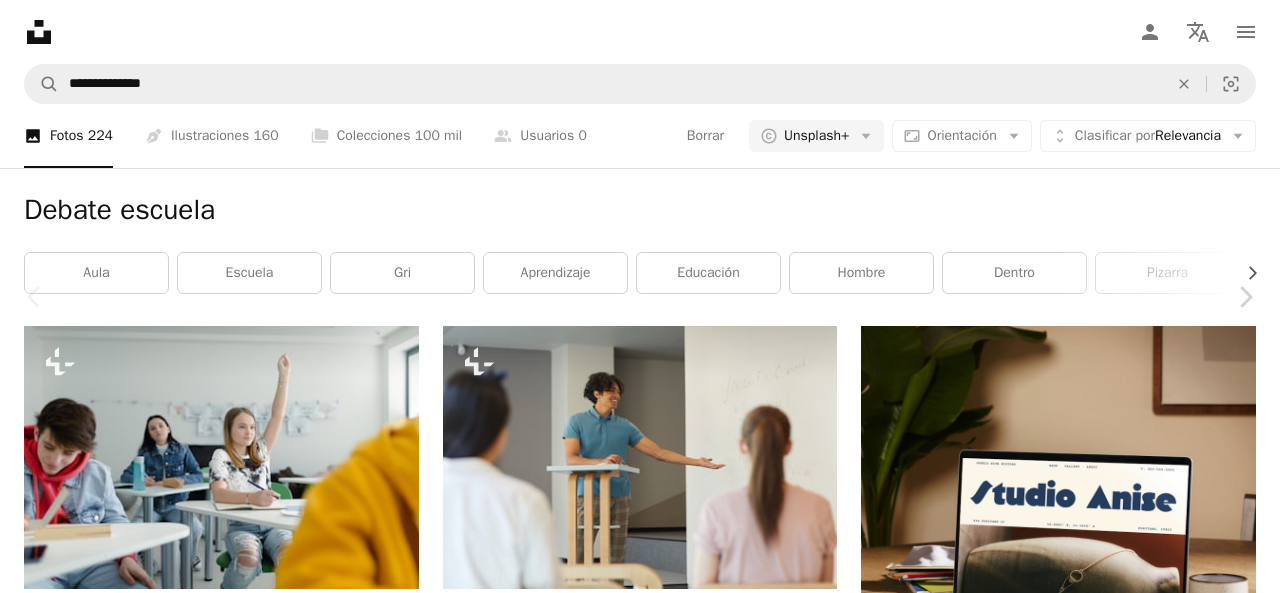 click on "An X shape Chevron left Chevron right Getty Images Para 		 Unsplash+ A heart A plus sign Editar imagen   Plus sign for Unsplash+ A lock 		 Descargar Zoom in A forward-right arrow Compartir More Actions Calendar outlined Publicado el  13 de septiembre de 2022 Safety Con la  Licencia Unsplash+ gente educación fotografía aula estudiante aprendizaje niño estudiando Vuelta al cole colegiala escuchando adolescente sonriente escuela secundaria dentro sentada [COUNTRY] imagen en color adolescencia Cuatro personas Fondos De esta serie Chevron right Plus sign for Unsplash+ Plus sign for Unsplash+ Plus sign for Unsplash+ Plus sign for Unsplash+ Plus sign for Unsplash+ Plus sign for Unsplash+ Plus sign for Unsplash+ Plus sign for Unsplash+ Plus sign for Unsplash+ Imágenes relacionadas Plus sign for Unsplash+ A heart A plus sign Getty Images Para 		 Unsplash+ A lock 		 Descargar Plus sign for Unsplash+ A heart A plus sign Getty Images Para 		 Unsplash+ A lock 		 Descargar Plus sign for Unsplash+ A heart A plus sign [FIRST] [LAST]" at bounding box center [640, 4418] 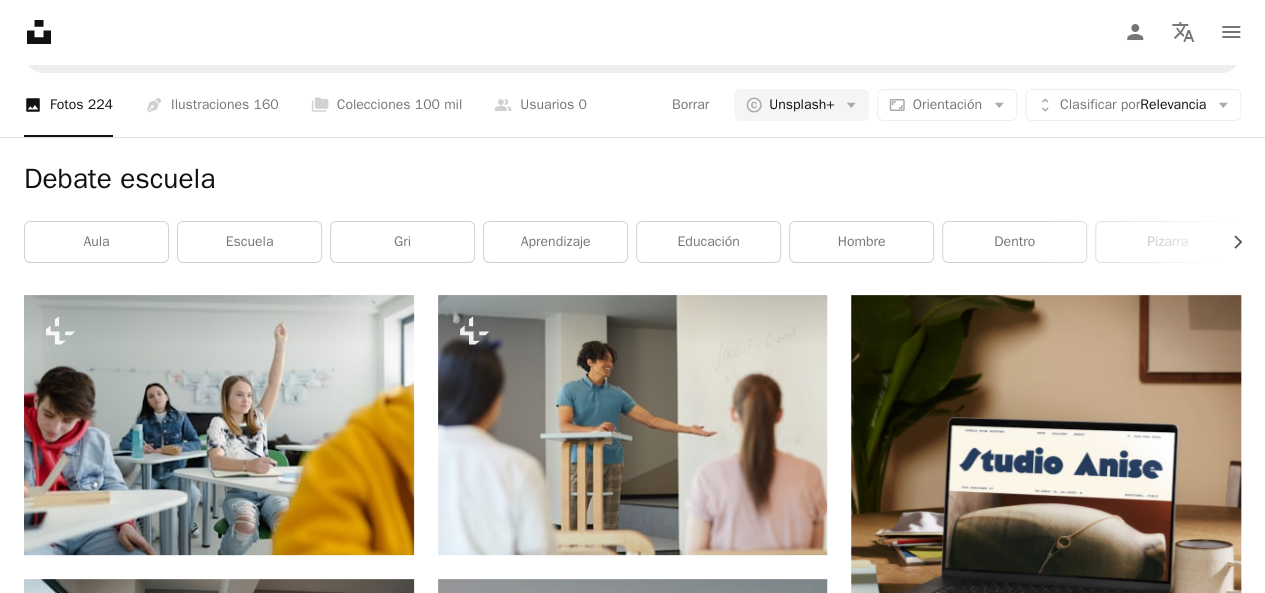 scroll, scrollTop: 0, scrollLeft: 0, axis: both 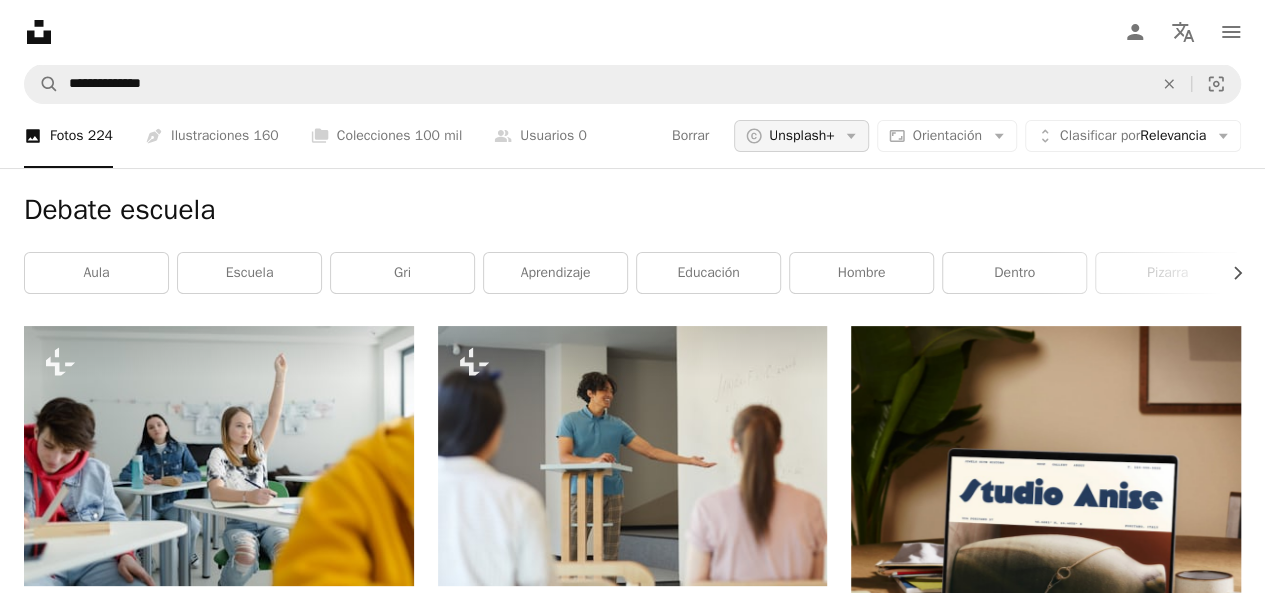 click on "Unsplash+" at bounding box center [801, 136] 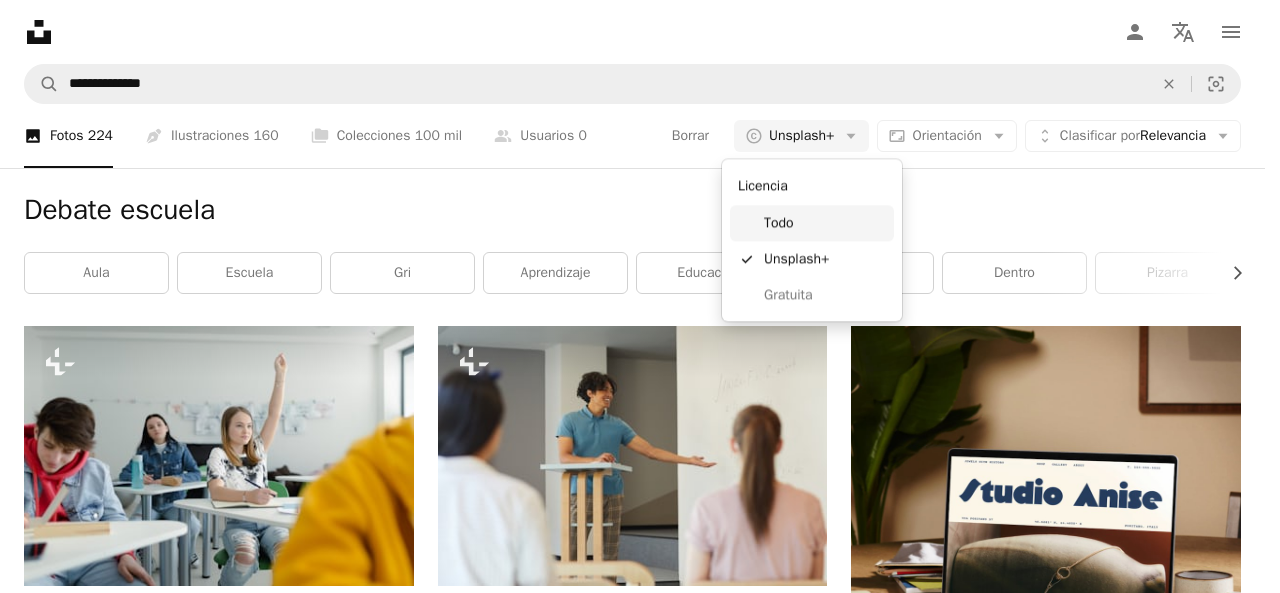 click on "Todo" at bounding box center [812, 223] 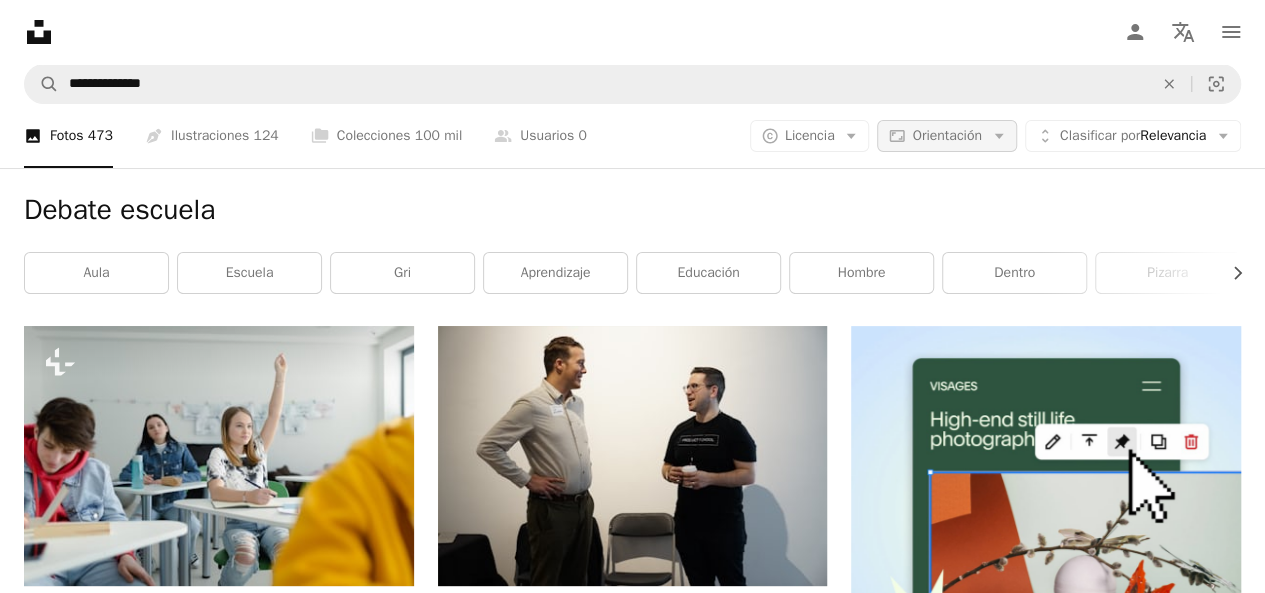 click on "Aspect ratio Orientación Arrow down" at bounding box center (946, 136) 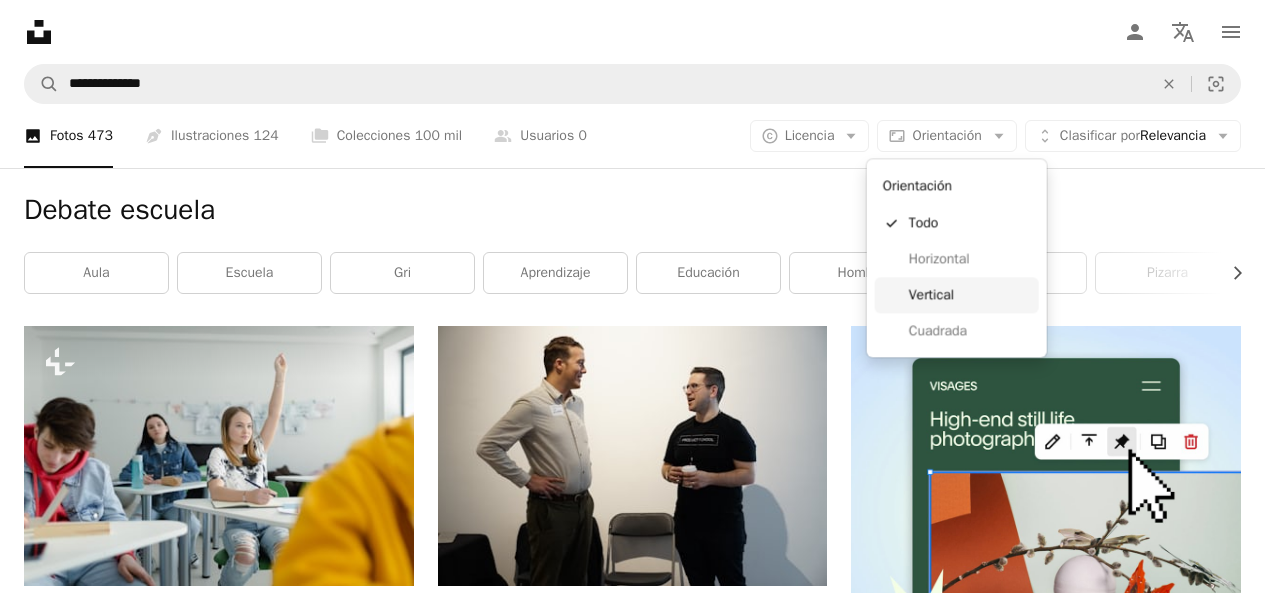 click on "Vertical" at bounding box center [957, 295] 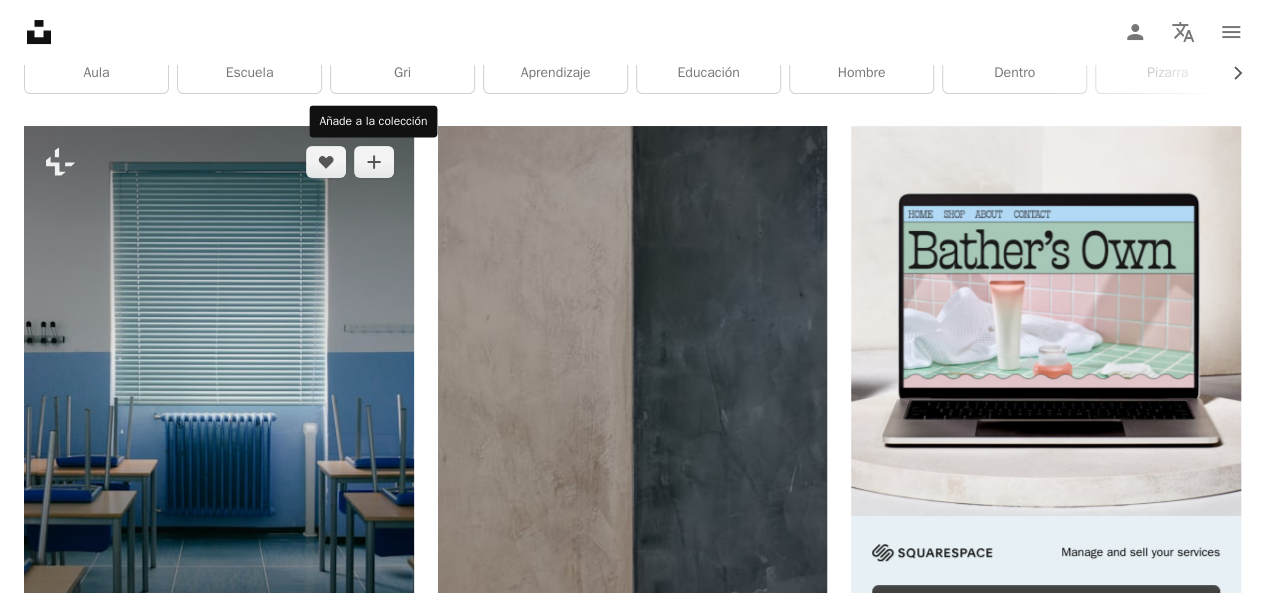 scroll, scrollTop: 0, scrollLeft: 0, axis: both 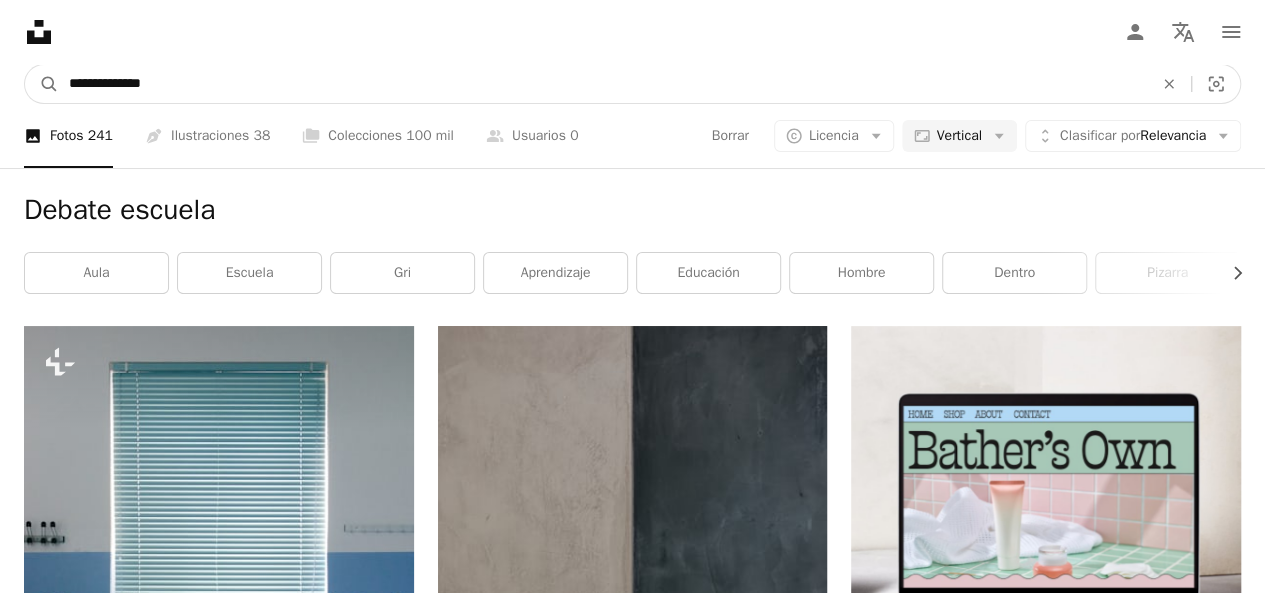 click on "**********" at bounding box center (603, 84) 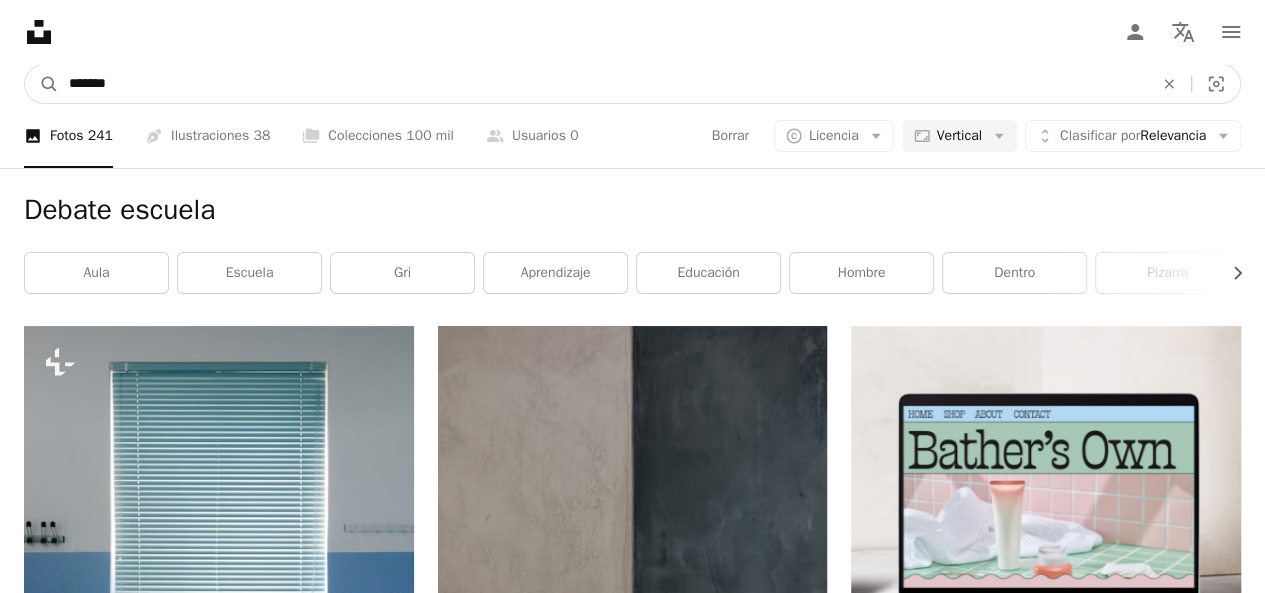 click on "A magnifying glass" at bounding box center (42, 84) 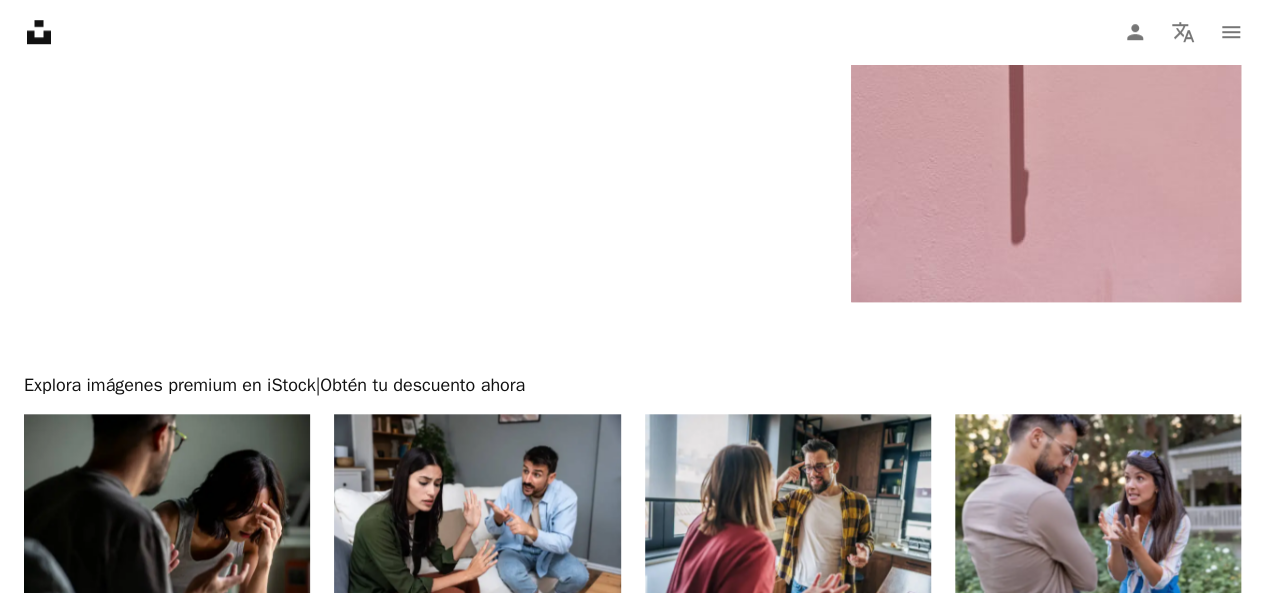 scroll, scrollTop: 4900, scrollLeft: 0, axis: vertical 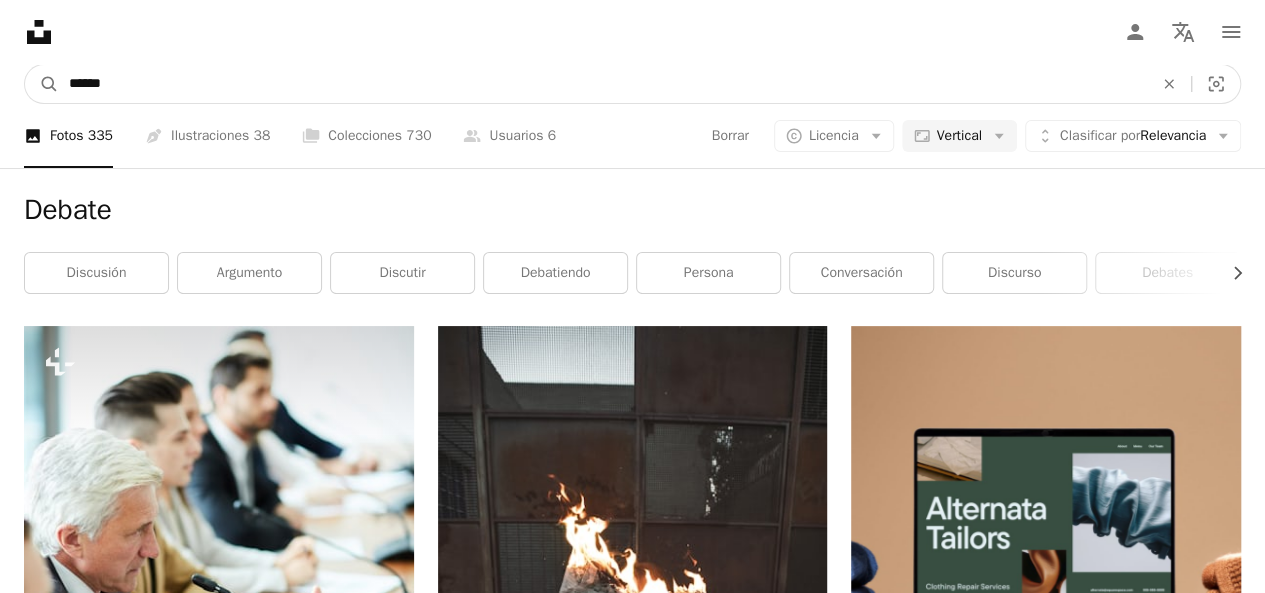 click on "******" at bounding box center [603, 84] 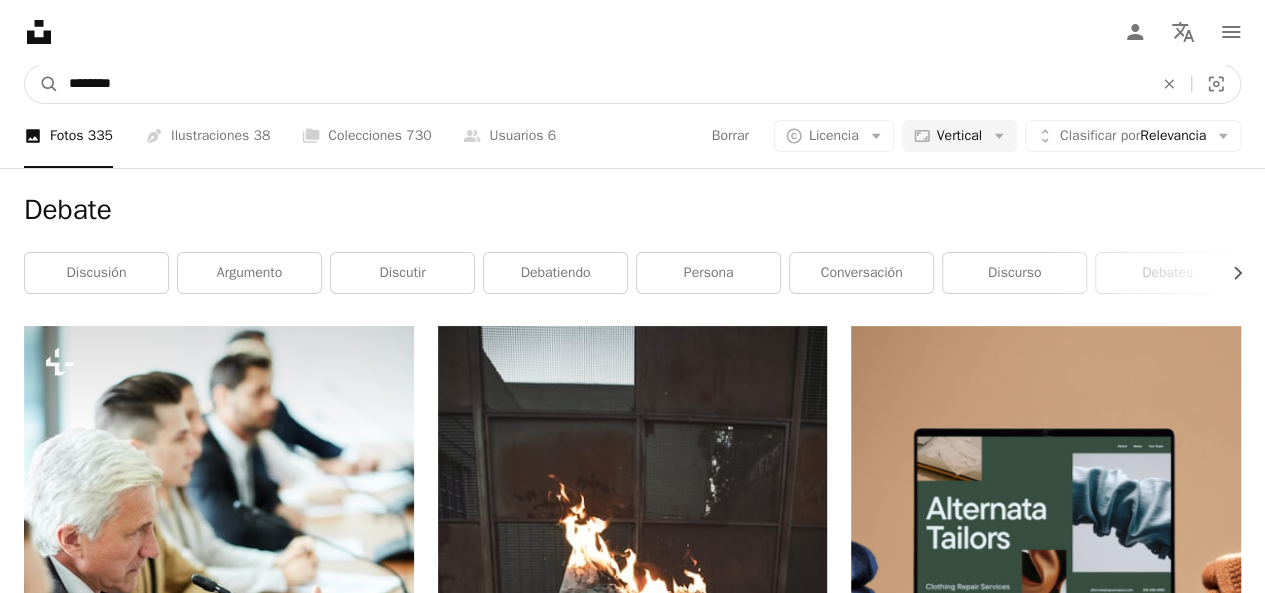 type on "********" 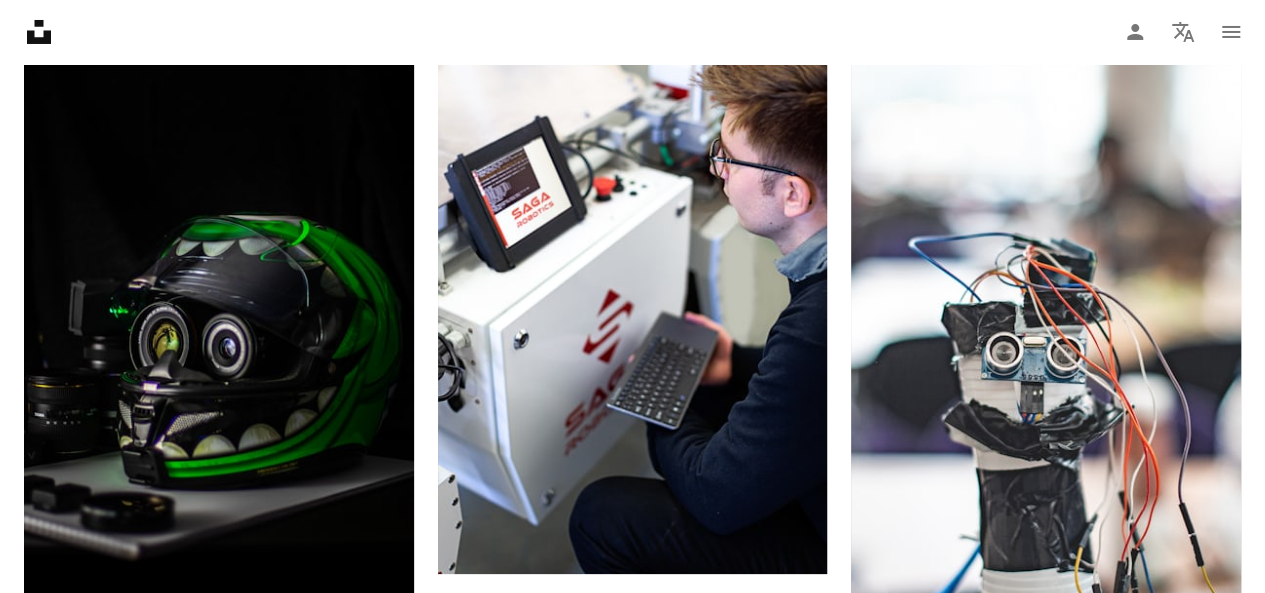 scroll, scrollTop: 3700, scrollLeft: 0, axis: vertical 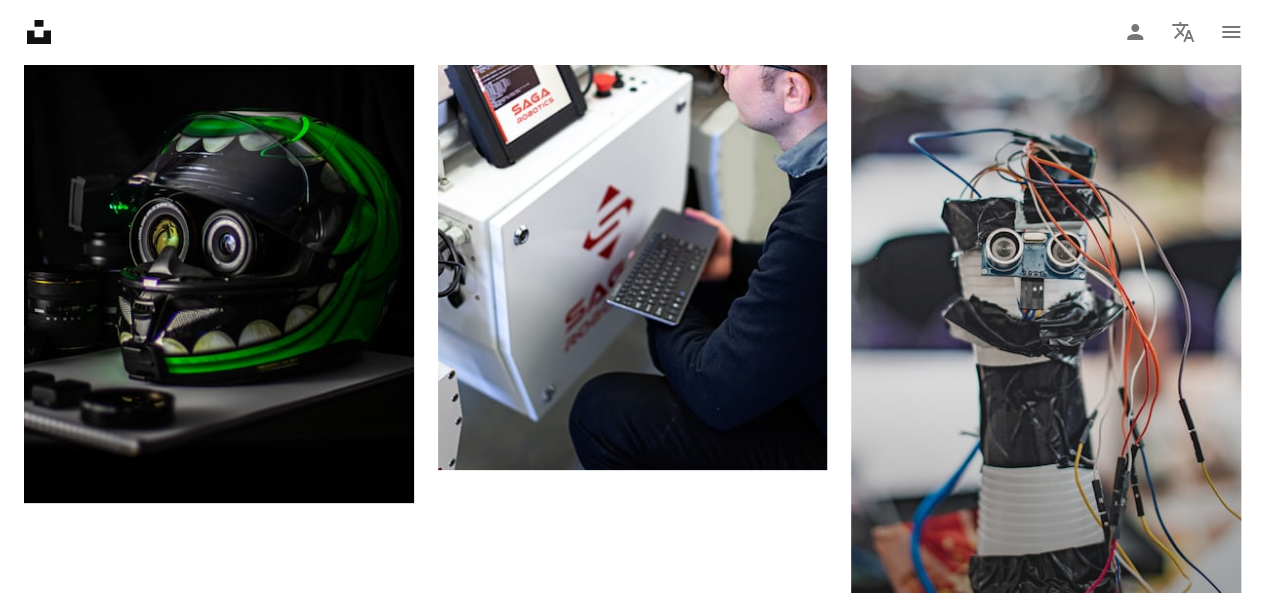 click at bounding box center (1046, 307) 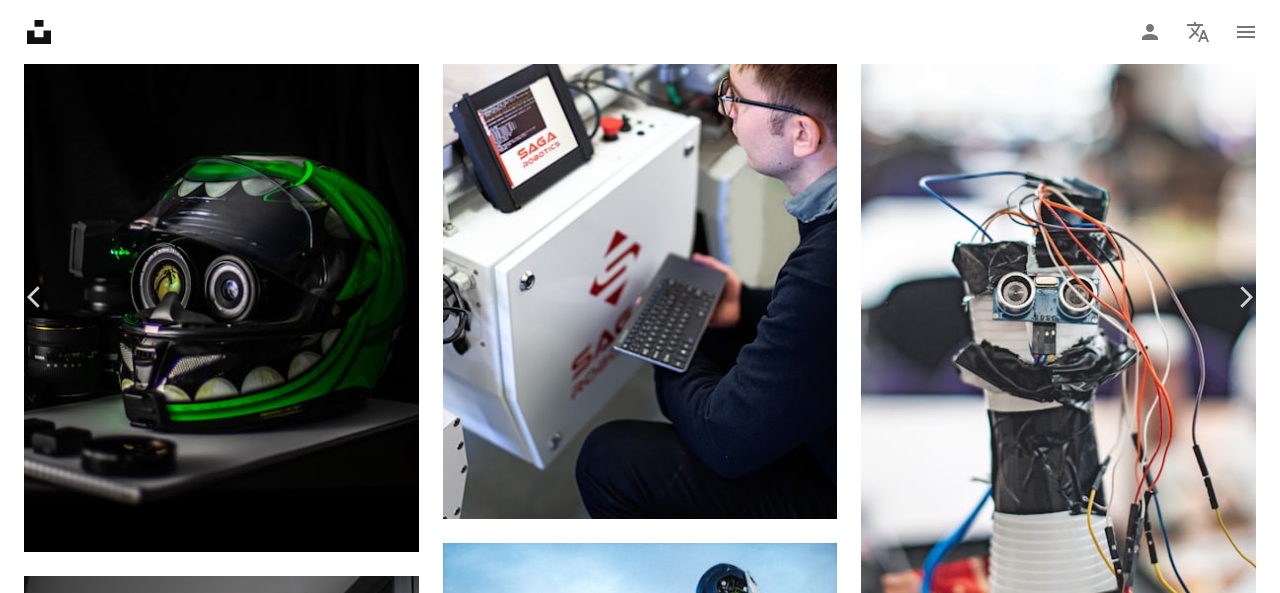 scroll, scrollTop: 0, scrollLeft: 0, axis: both 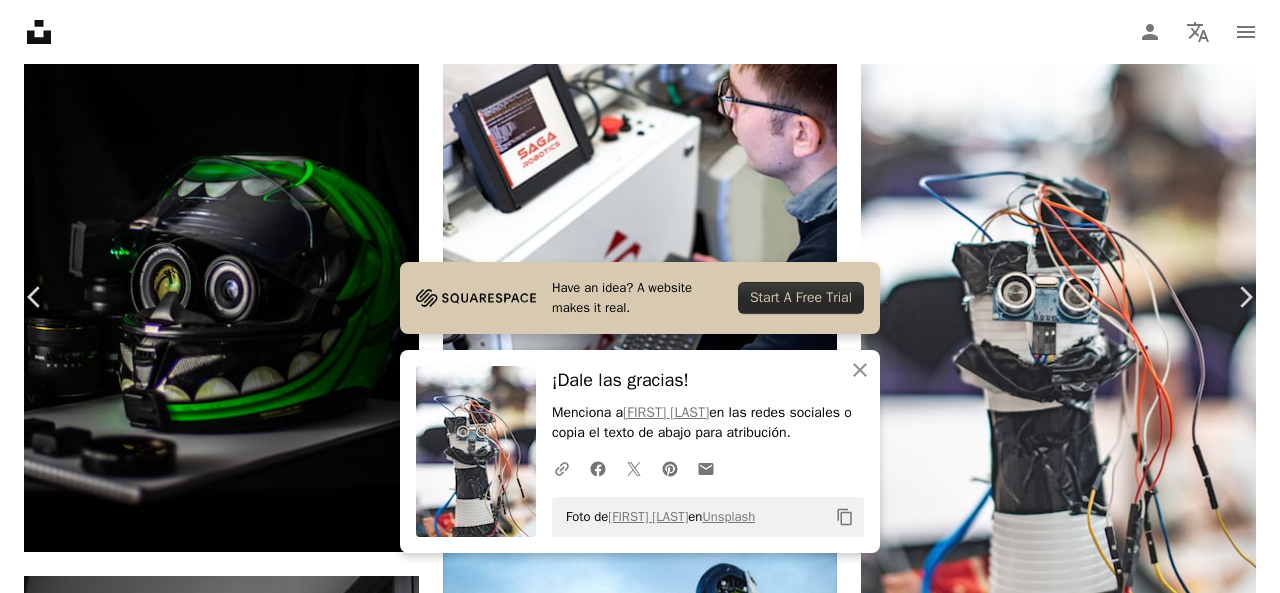 click on "Zoom in" at bounding box center [632, 5861] 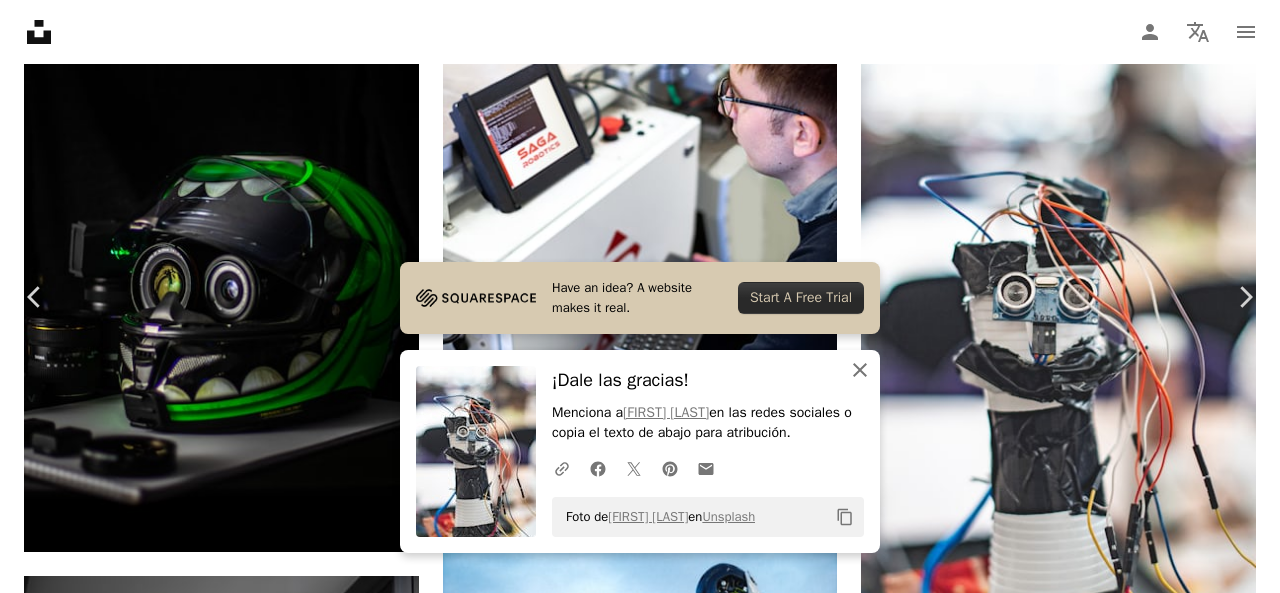 click on "An X shape Cerrar" at bounding box center (860, 370) 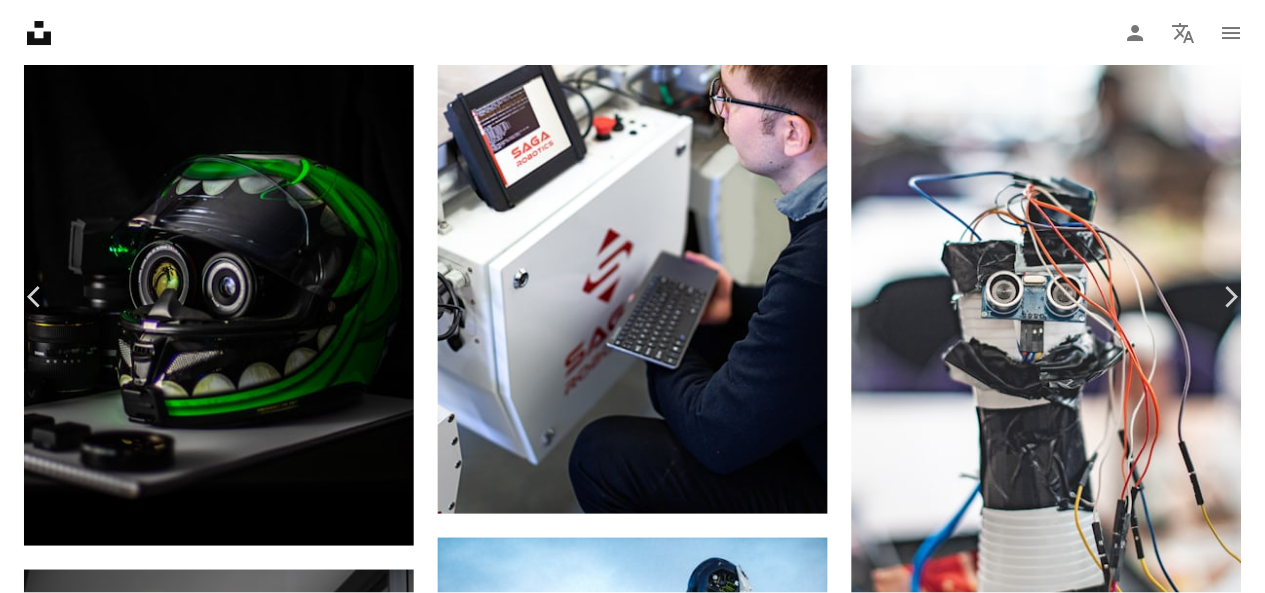 scroll, scrollTop: 3792, scrollLeft: 0, axis: vertical 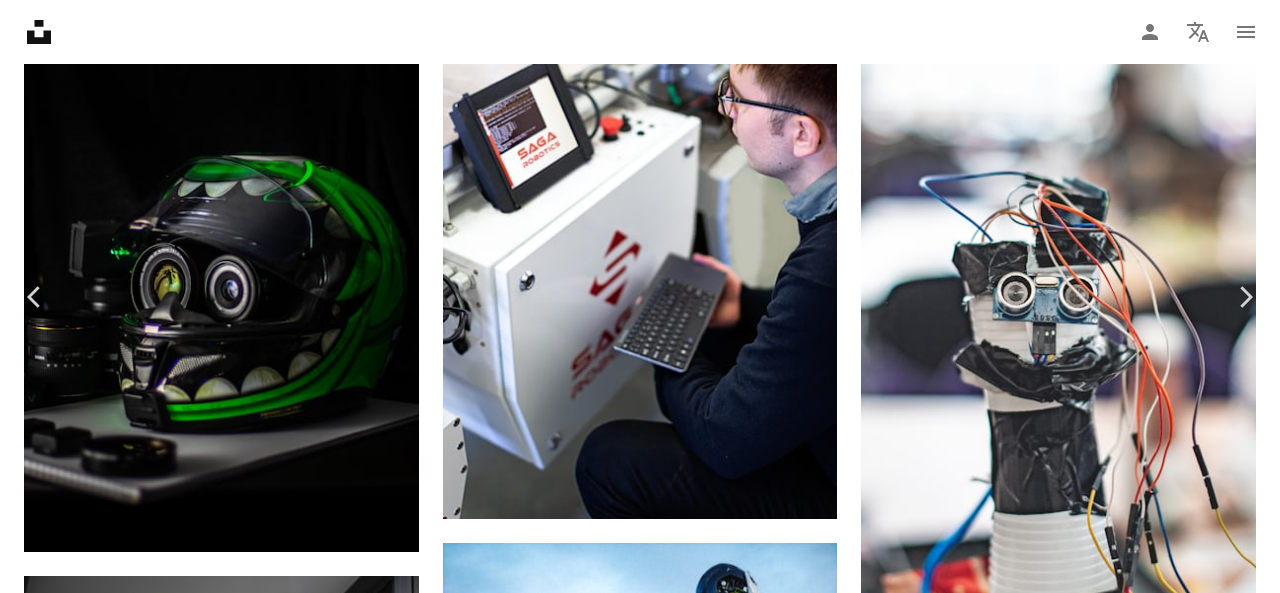 click on "An X shape Chevron left Chevron right [FIRST] [LAST] Disponible para contratación A checkmark inside of a circle A heart A plus sign Editar imagen   Plus sign for Unsplash+ Descargar gratis Chevron down Zoom in Visualizaciones 1.820.604 Descargas 11.060 Presentado en Tecnología A forward-right arrow Compartir Info icon Información More Actions A map marker Hackaton, [CITY], [COUNTRY] Calendar outlined Publicado el  10 de julio de 2019 Camera Nikon, D750 Safety Uso gratuito bajo la  Licencia Unsplash codificación programación estudiante universidad código robot futuro ojo centro de atención programador bokeh robótica competición chip codificador cable cortar programa alambre Conjunto de chips Imágenes de dominio público Explora imágenes premium relacionadas en iStock  |  Ahorra un 20 % con el código UNSPLASH20 Ver más en iStock  ↗ Imágenes relacionadas A heart A plus sign [FIRST] [LAST] Arrow pointing down A heart A plus sign [FIRST] [LAST] Disponible para contratación A heart Para" at bounding box center [640, 5979] 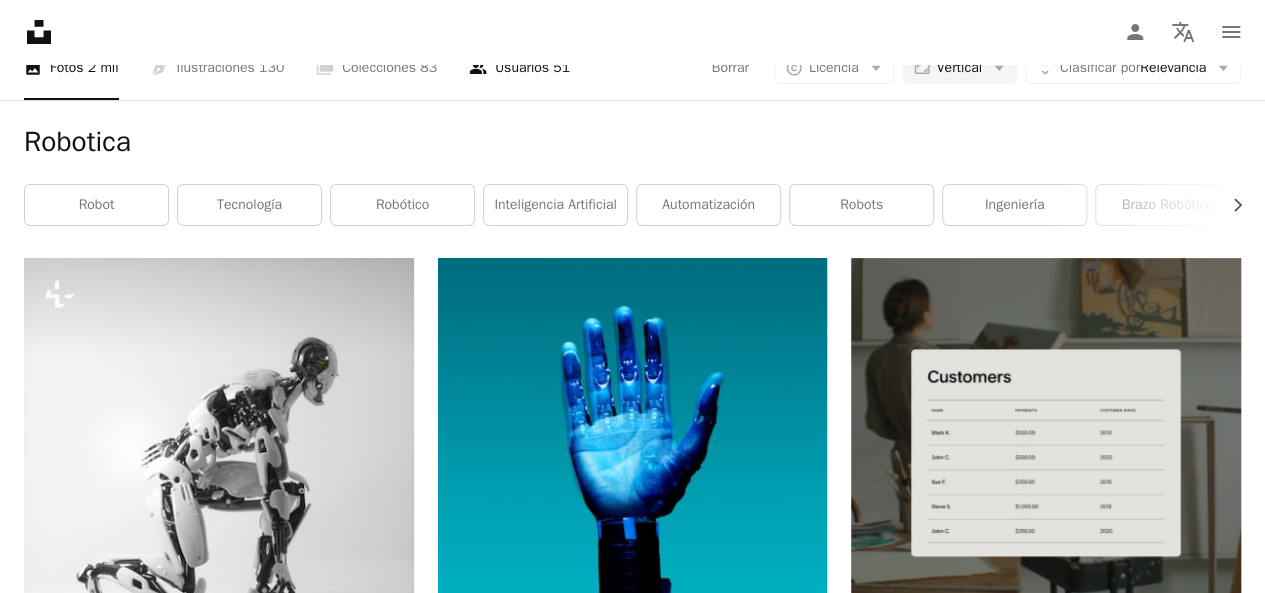 scroll, scrollTop: 0, scrollLeft: 0, axis: both 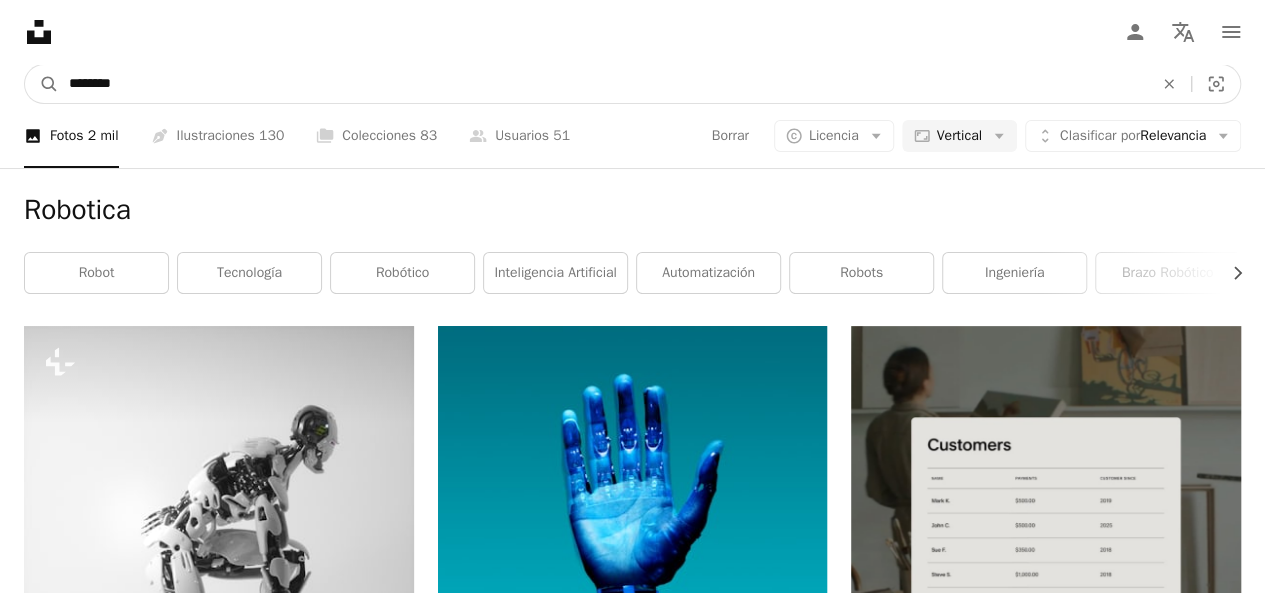 click on "********" at bounding box center [603, 84] 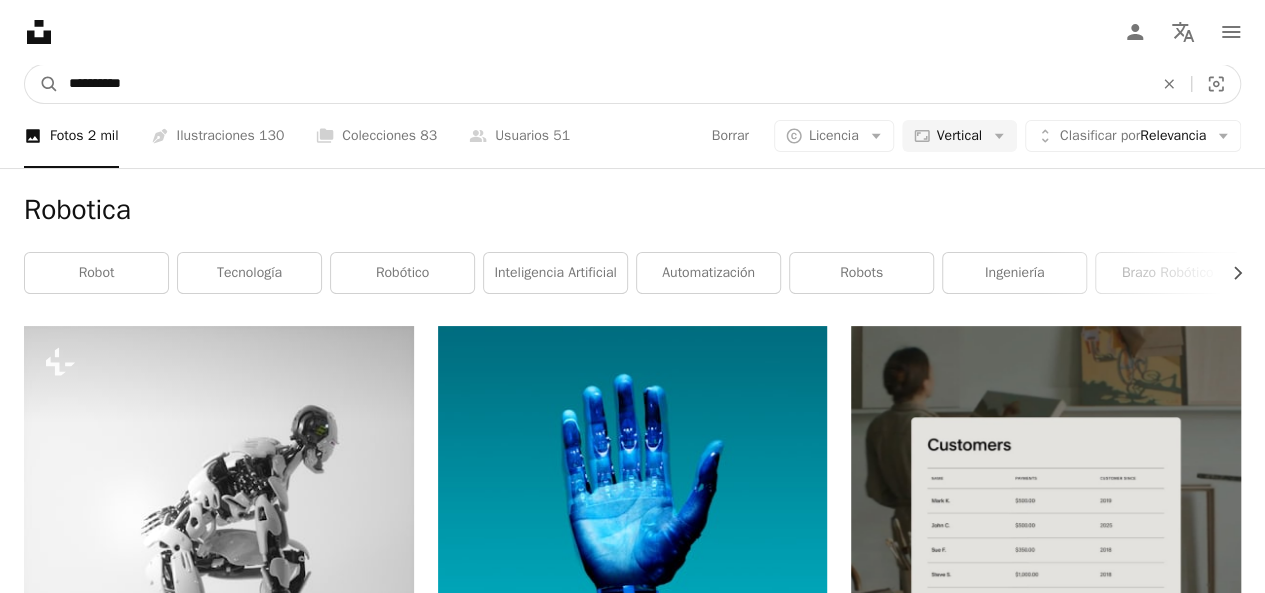 type on "**********" 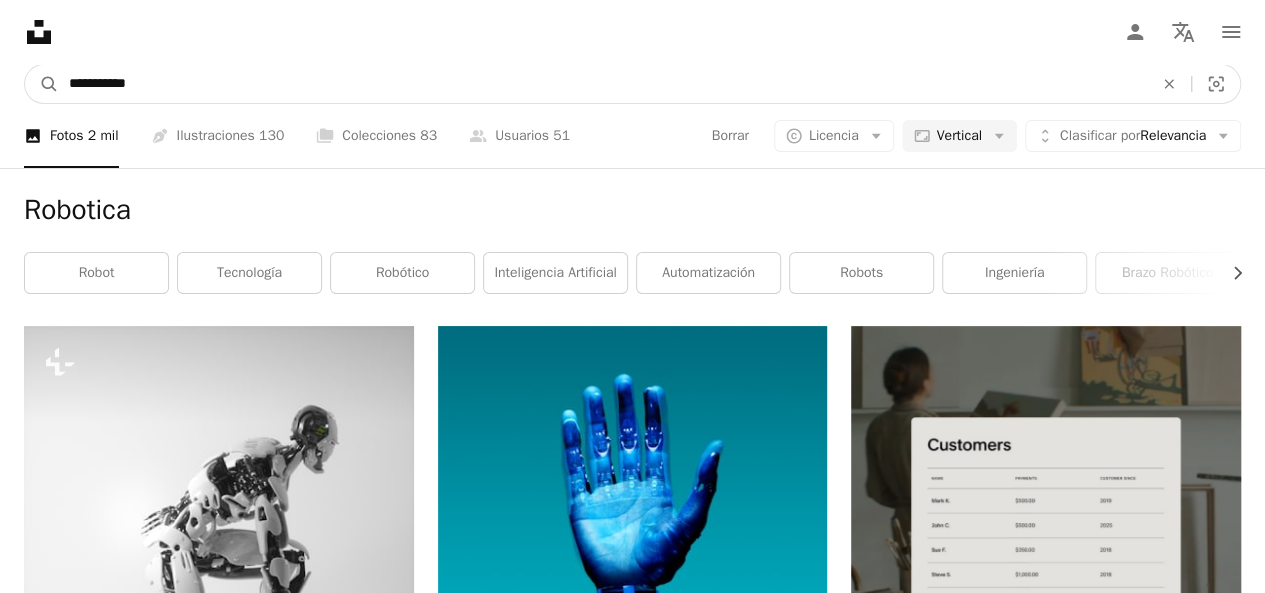 click on "A magnifying glass" at bounding box center [42, 84] 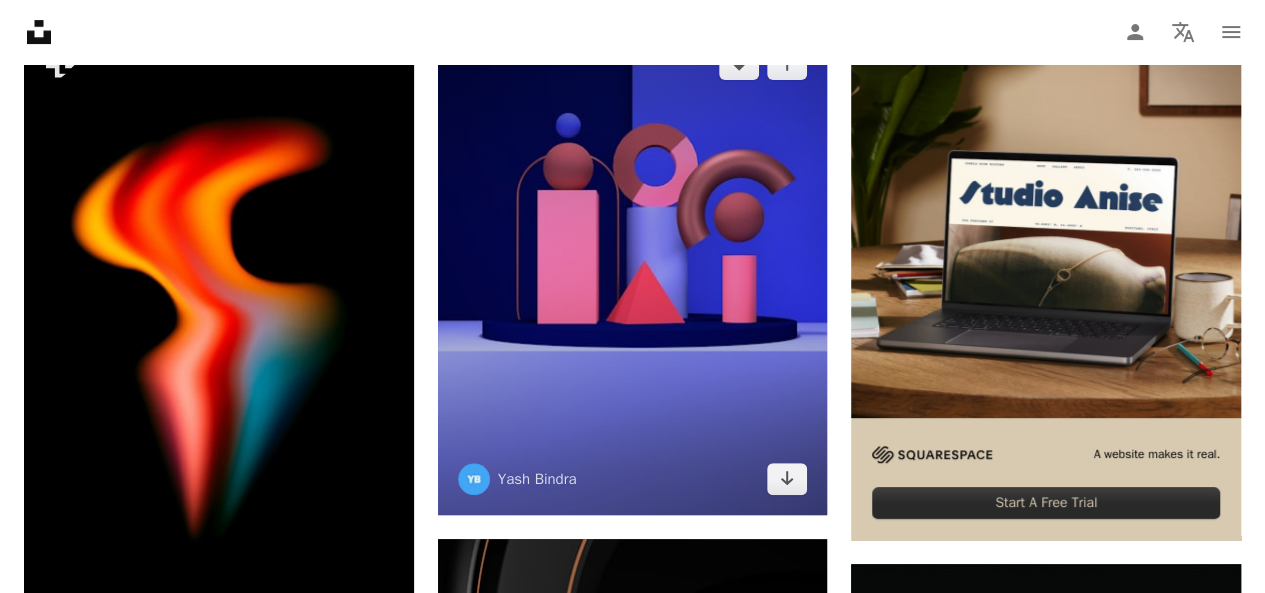 scroll, scrollTop: 300, scrollLeft: 0, axis: vertical 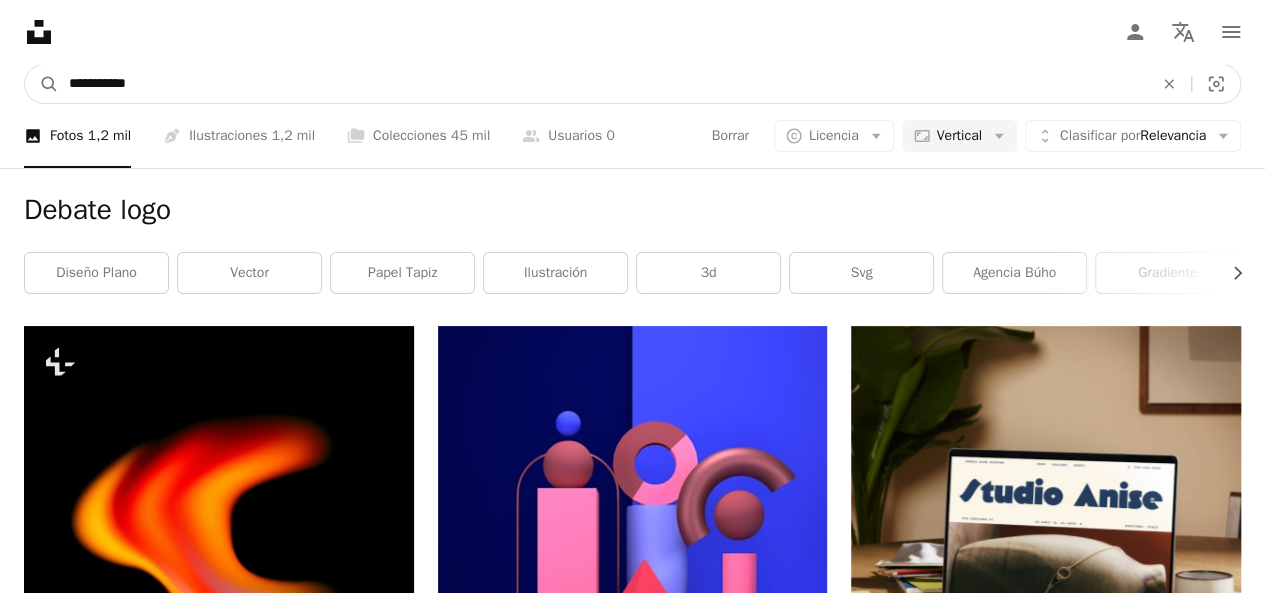 drag, startPoint x: 211, startPoint y: 75, endPoint x: 0, endPoint y: 97, distance: 212.14381 